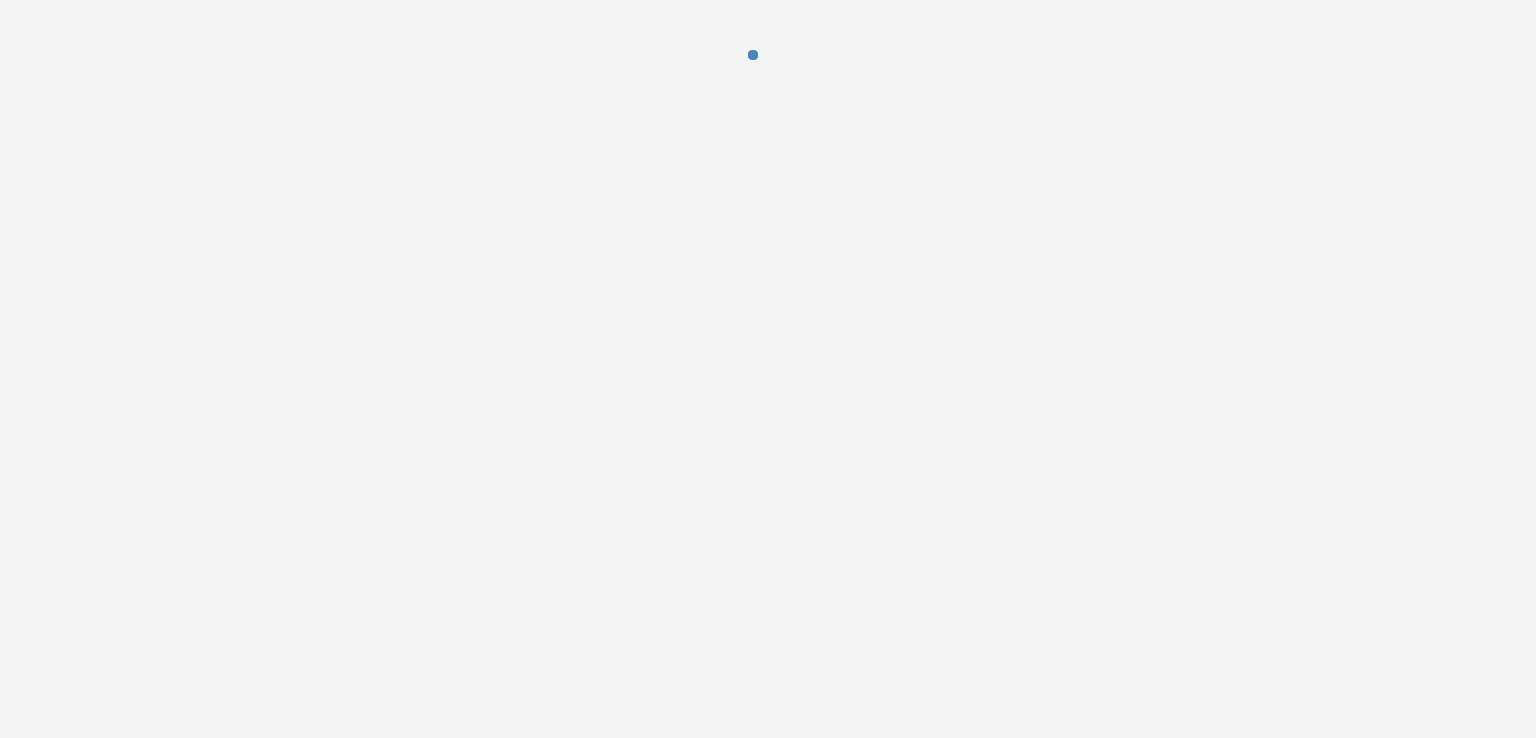 scroll, scrollTop: 0, scrollLeft: 0, axis: both 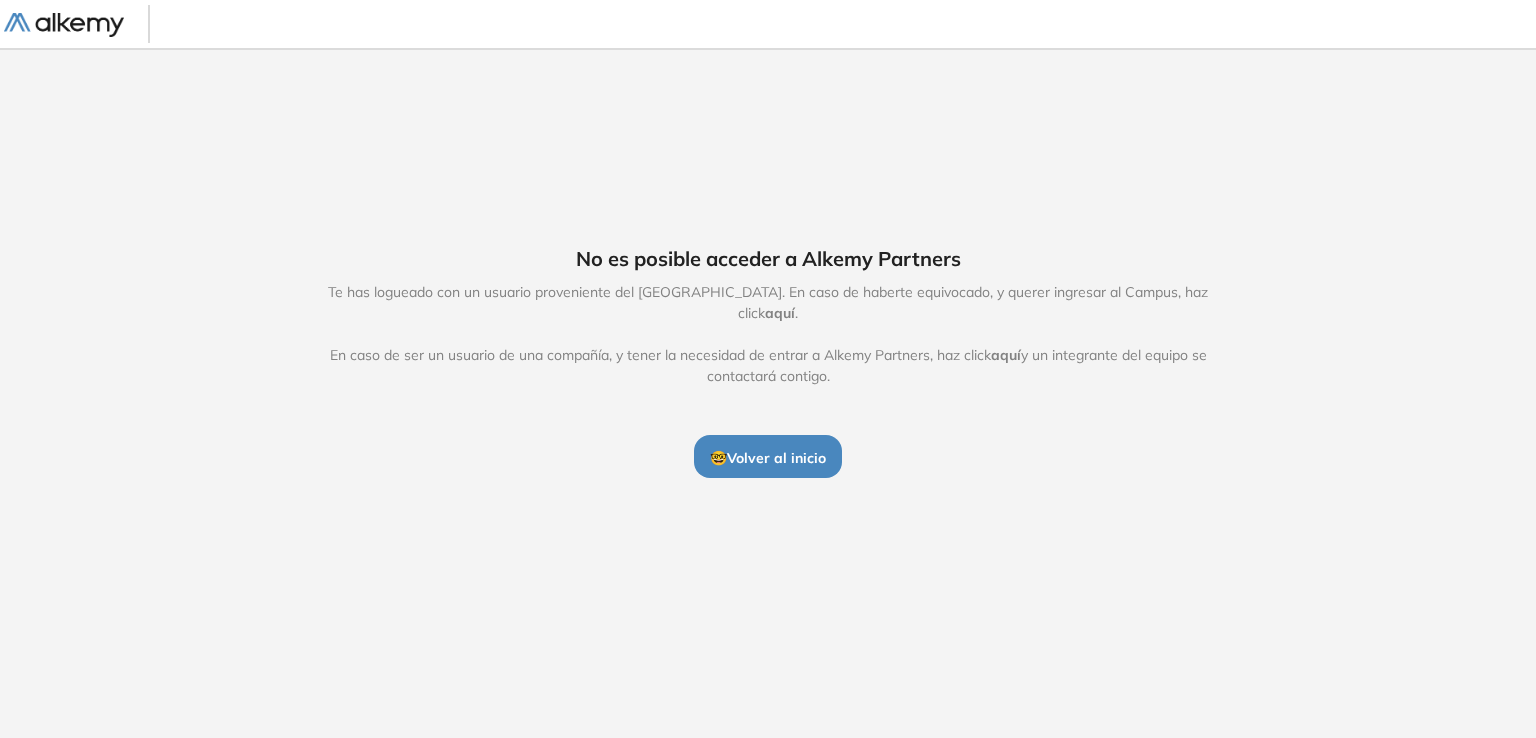 click on "🤓  Volver al inicio" at bounding box center (768, 456) 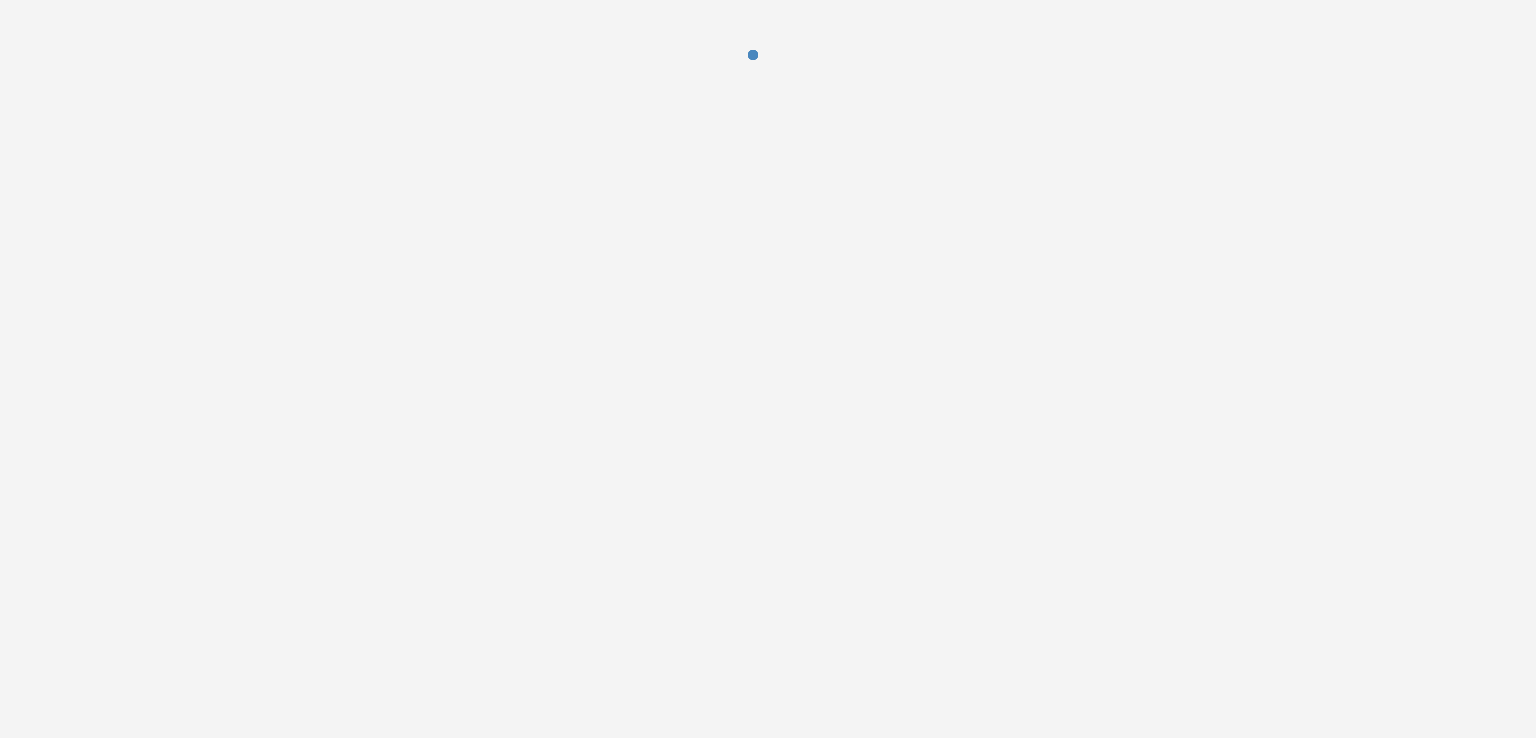 scroll, scrollTop: 0, scrollLeft: 0, axis: both 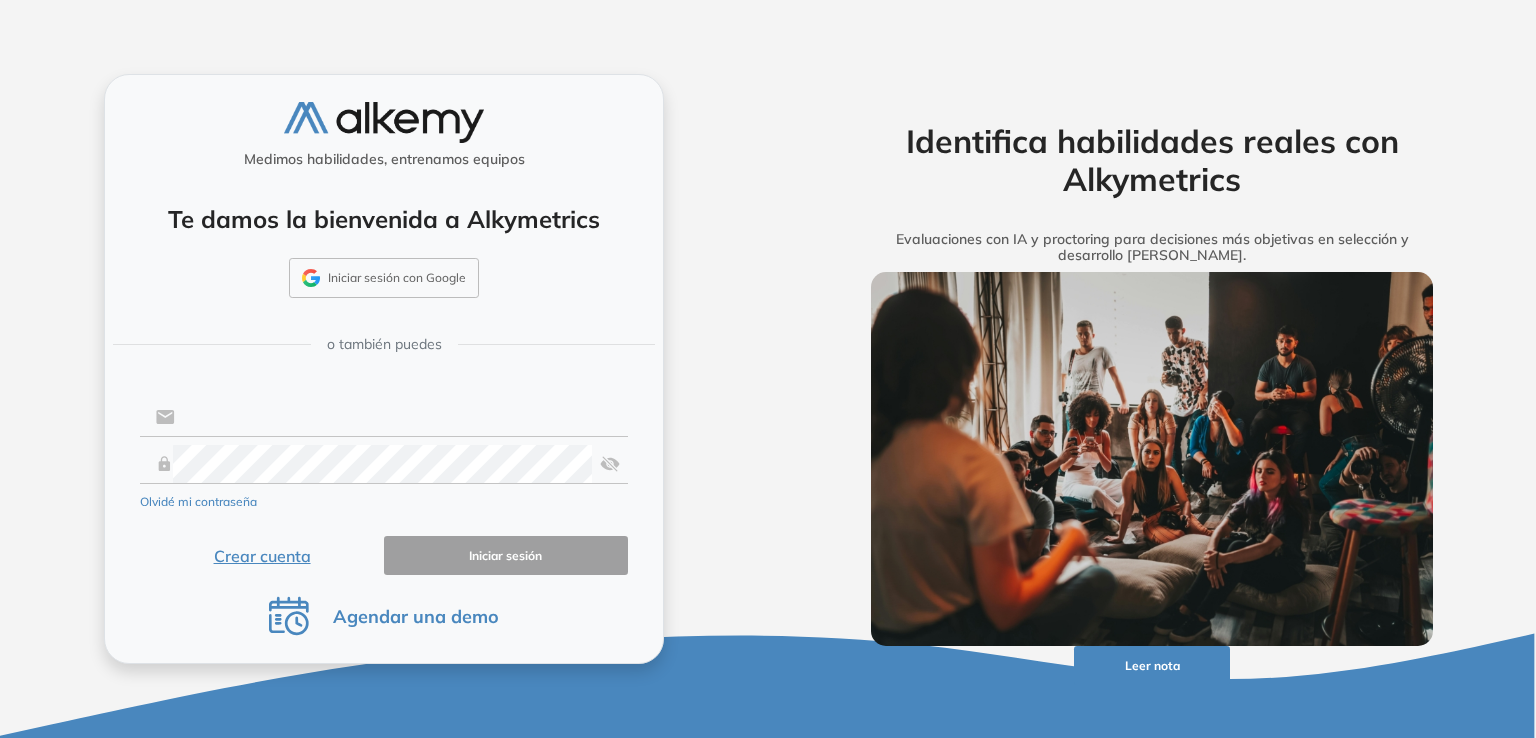 type on "**********" 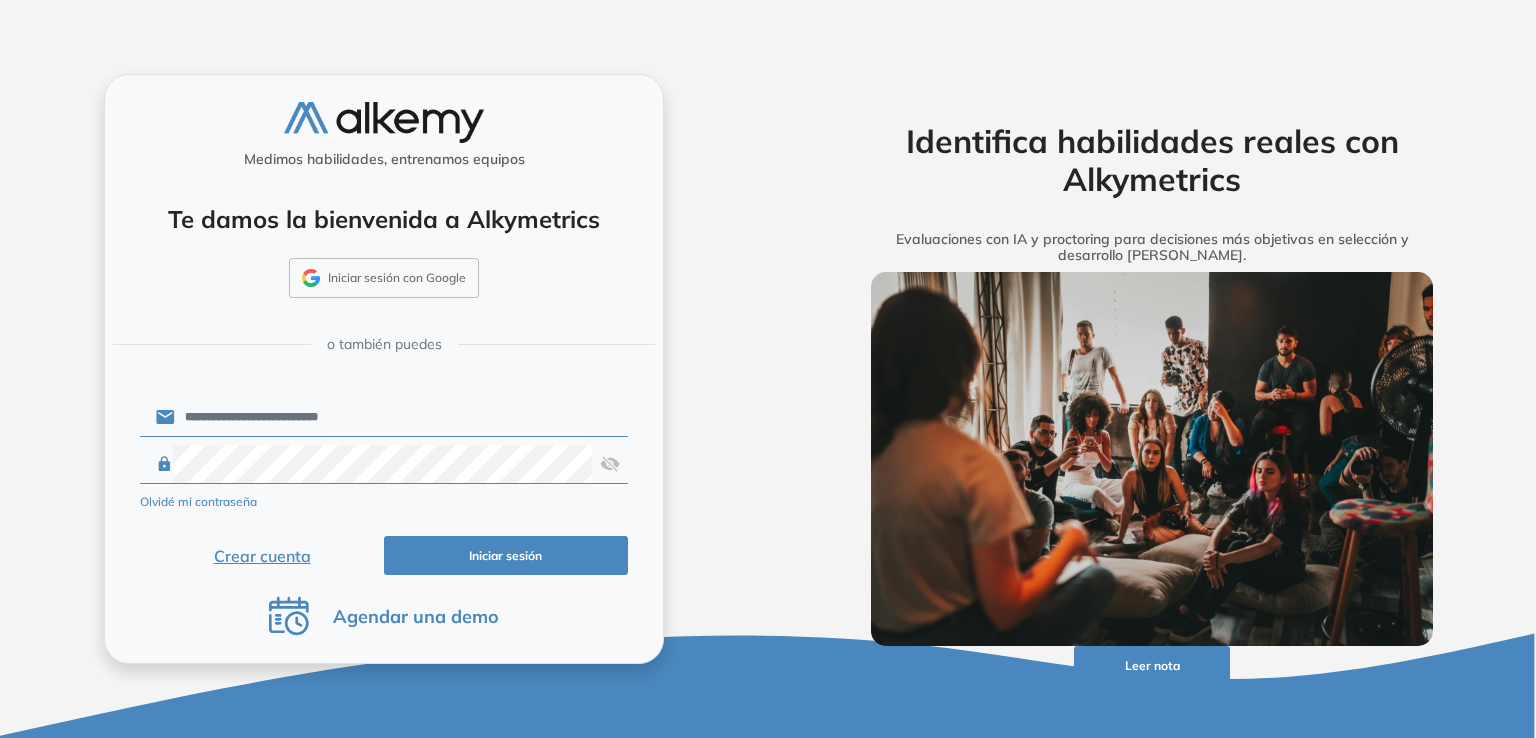 click on "Iniciar sesión" at bounding box center (506, 555) 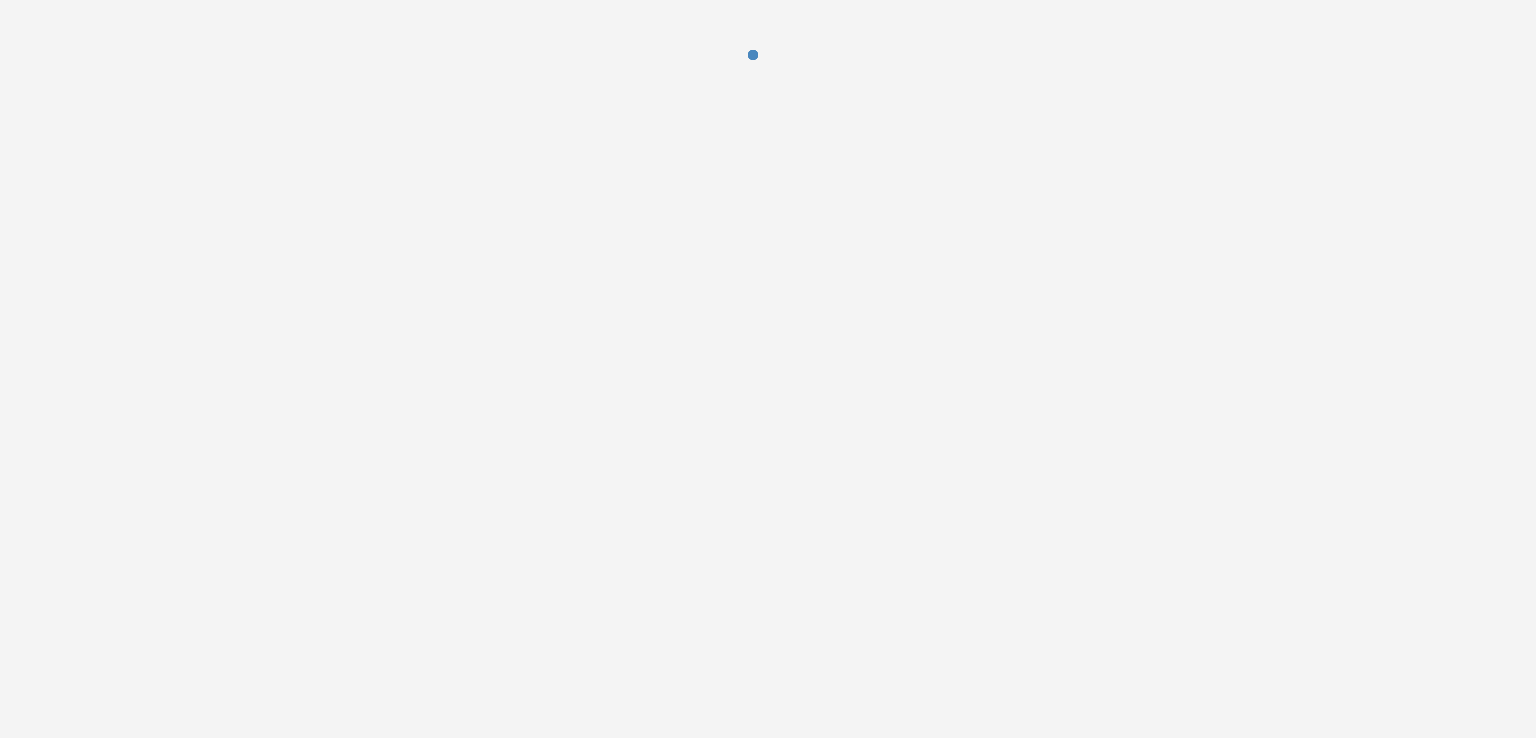 scroll, scrollTop: 0, scrollLeft: 0, axis: both 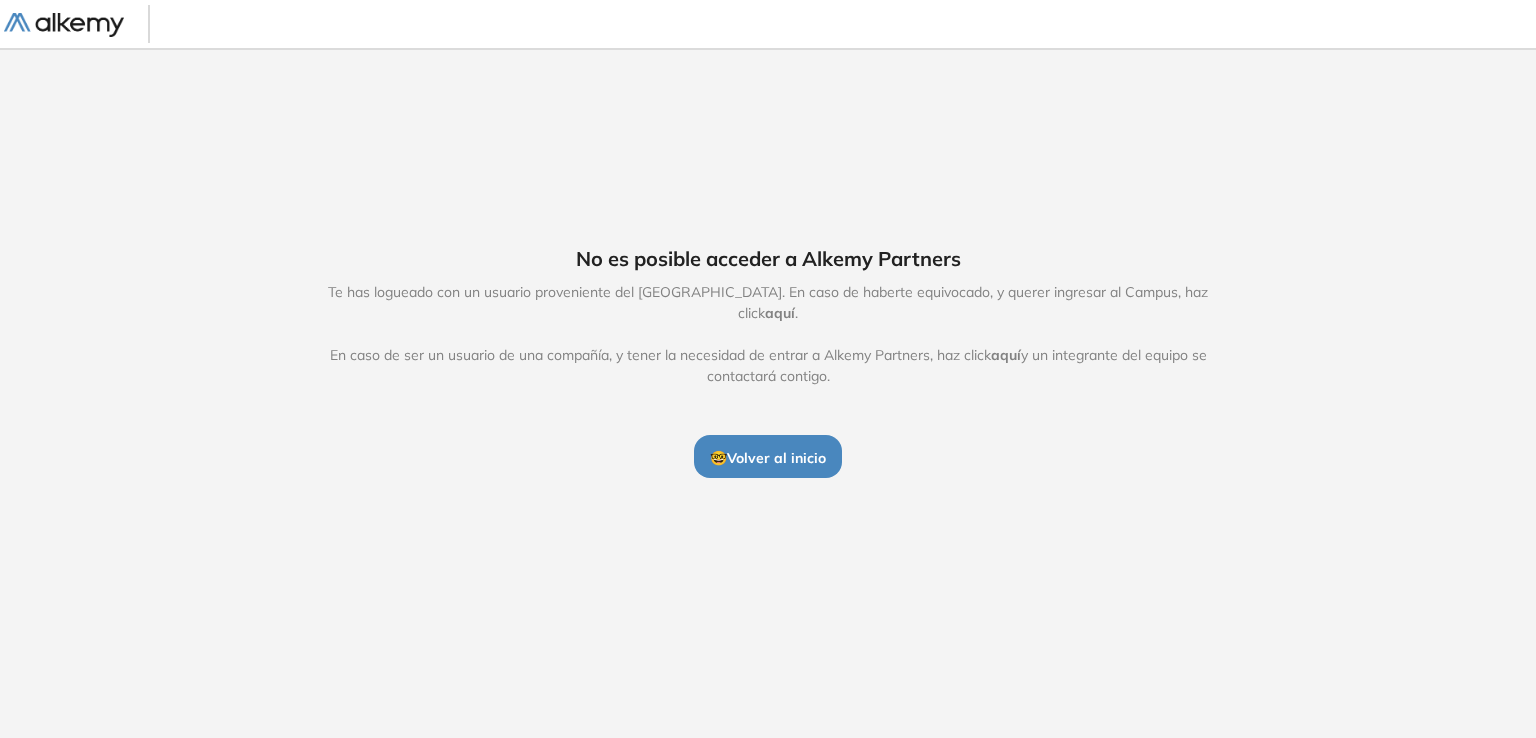 click on "🤓  Volver al inicio" at bounding box center [768, 458] 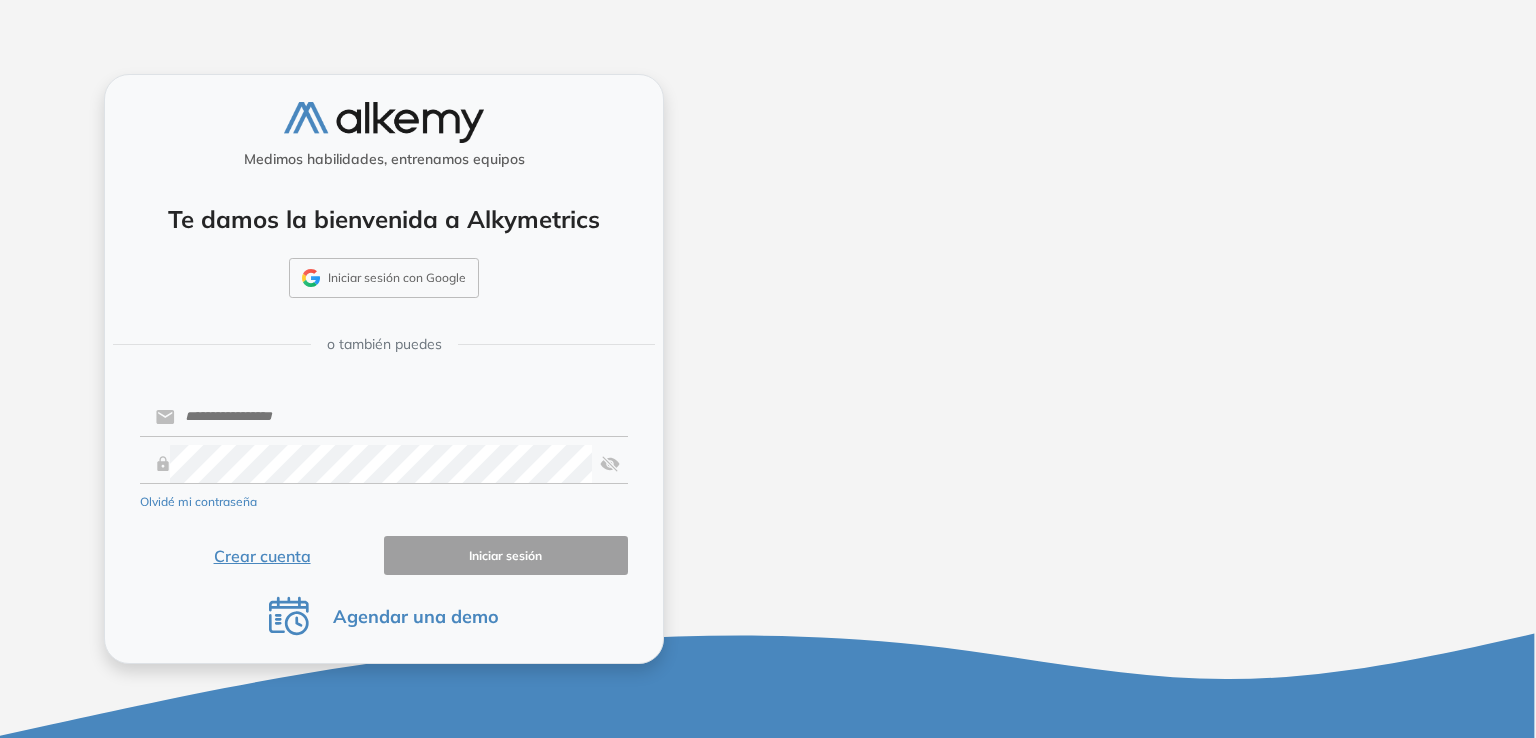 scroll, scrollTop: 0, scrollLeft: 0, axis: both 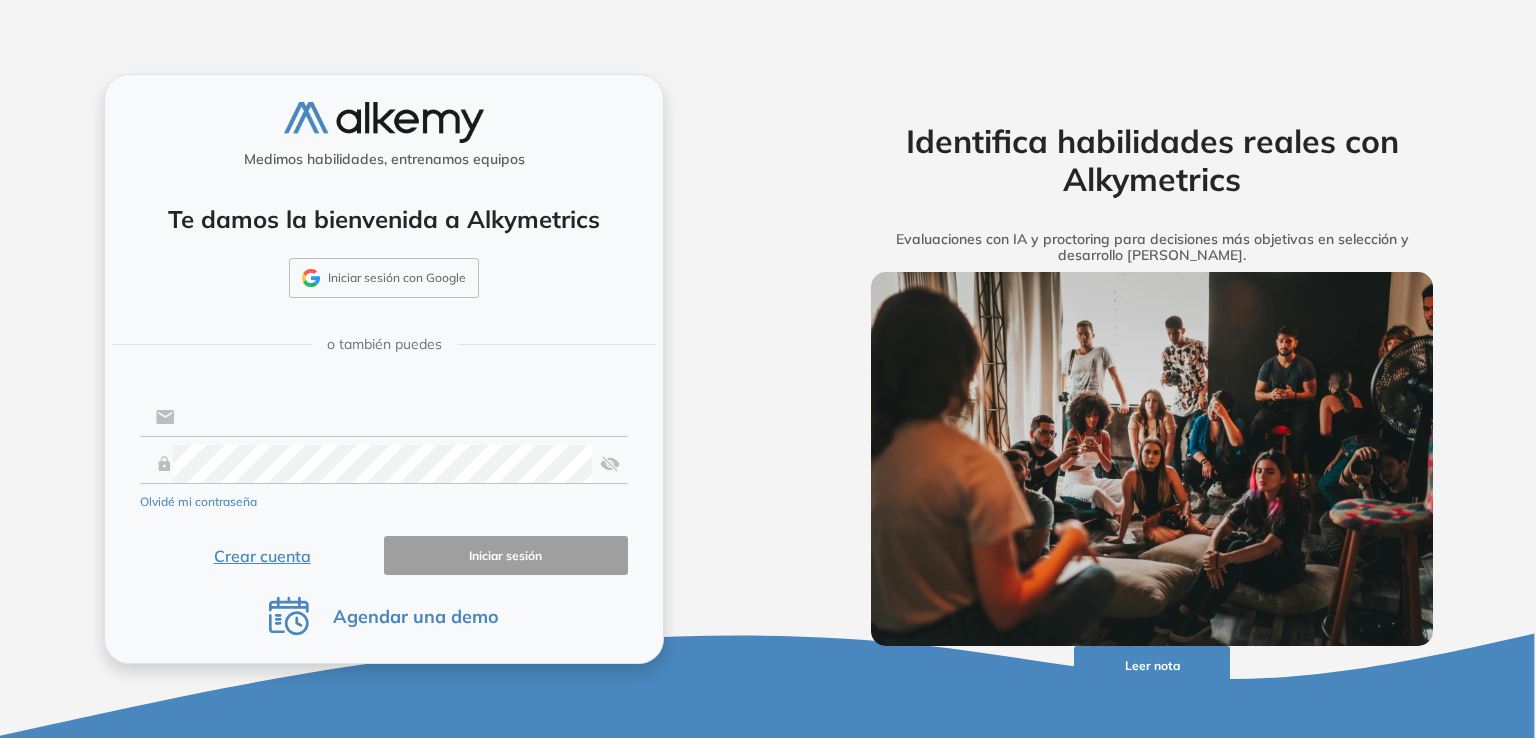 type on "**********" 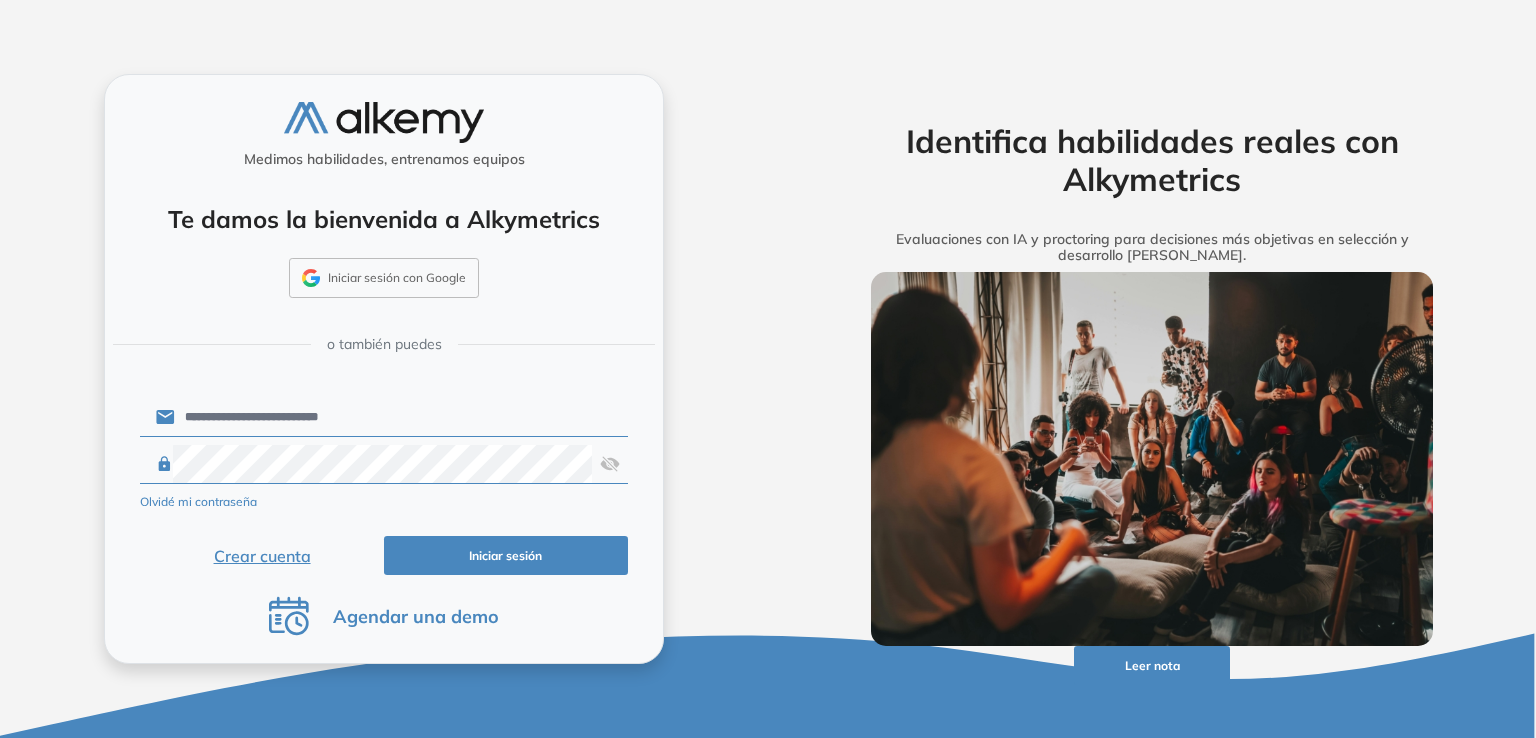 click on "Crear cuenta" at bounding box center (262, 555) 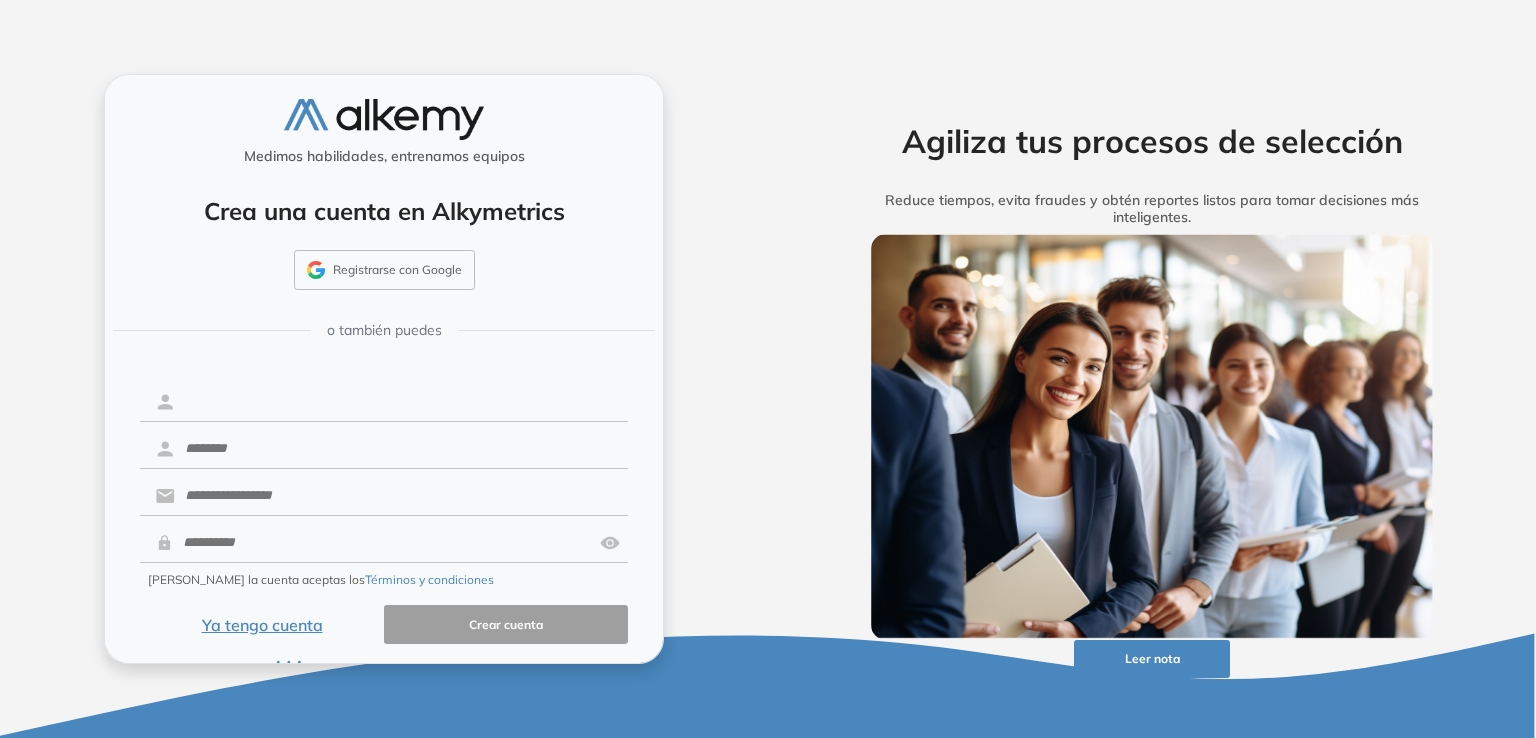 click at bounding box center (401, 402) 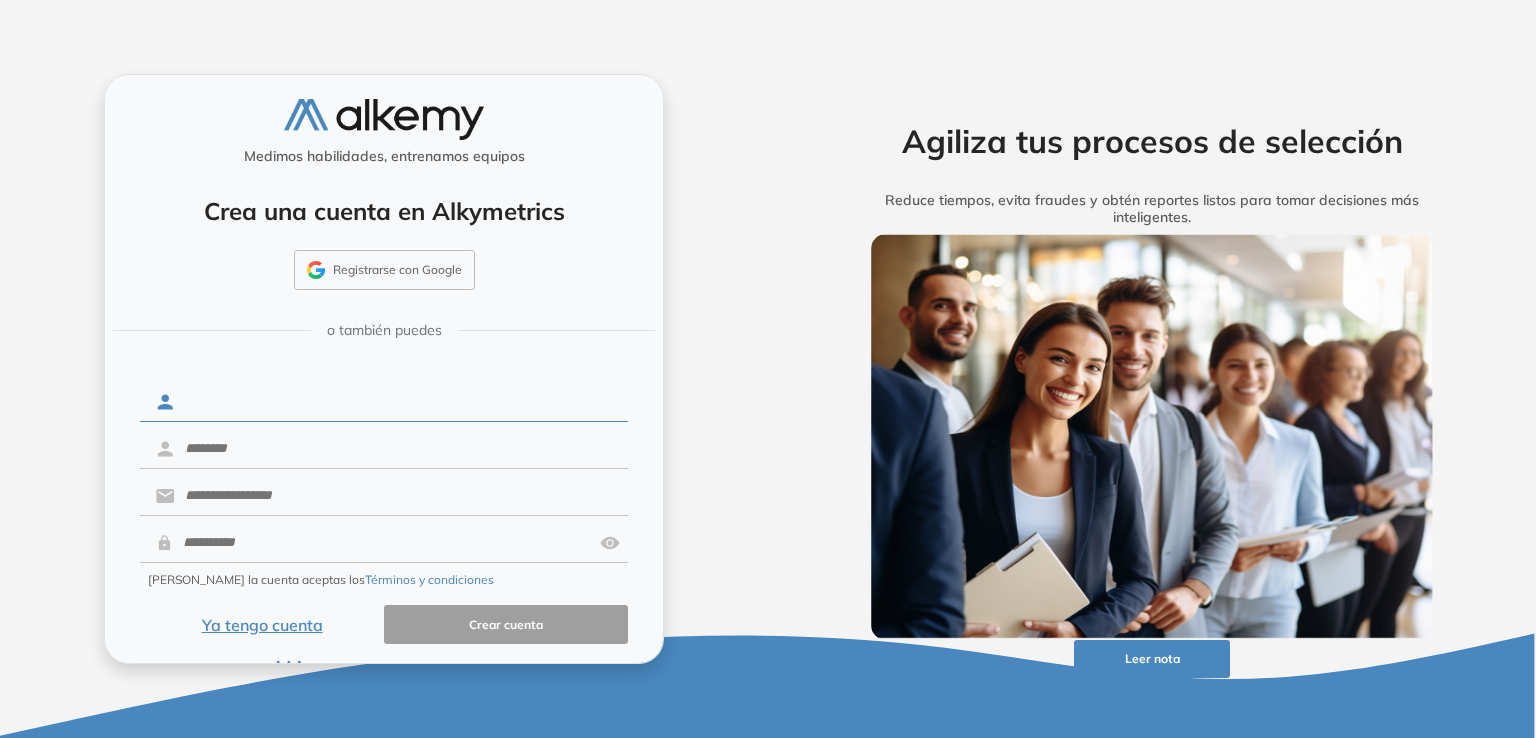 type on "*******" 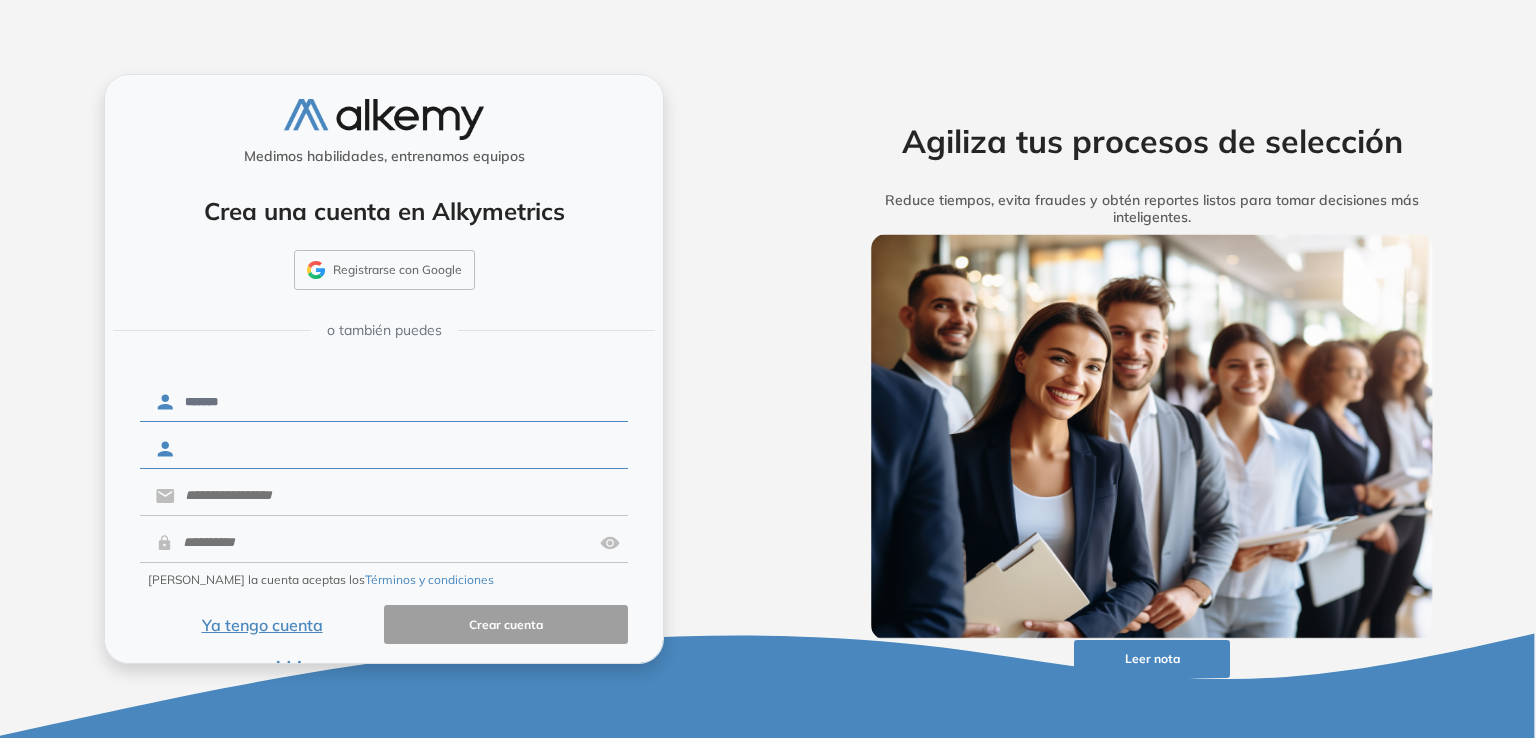 click at bounding box center [401, 449] 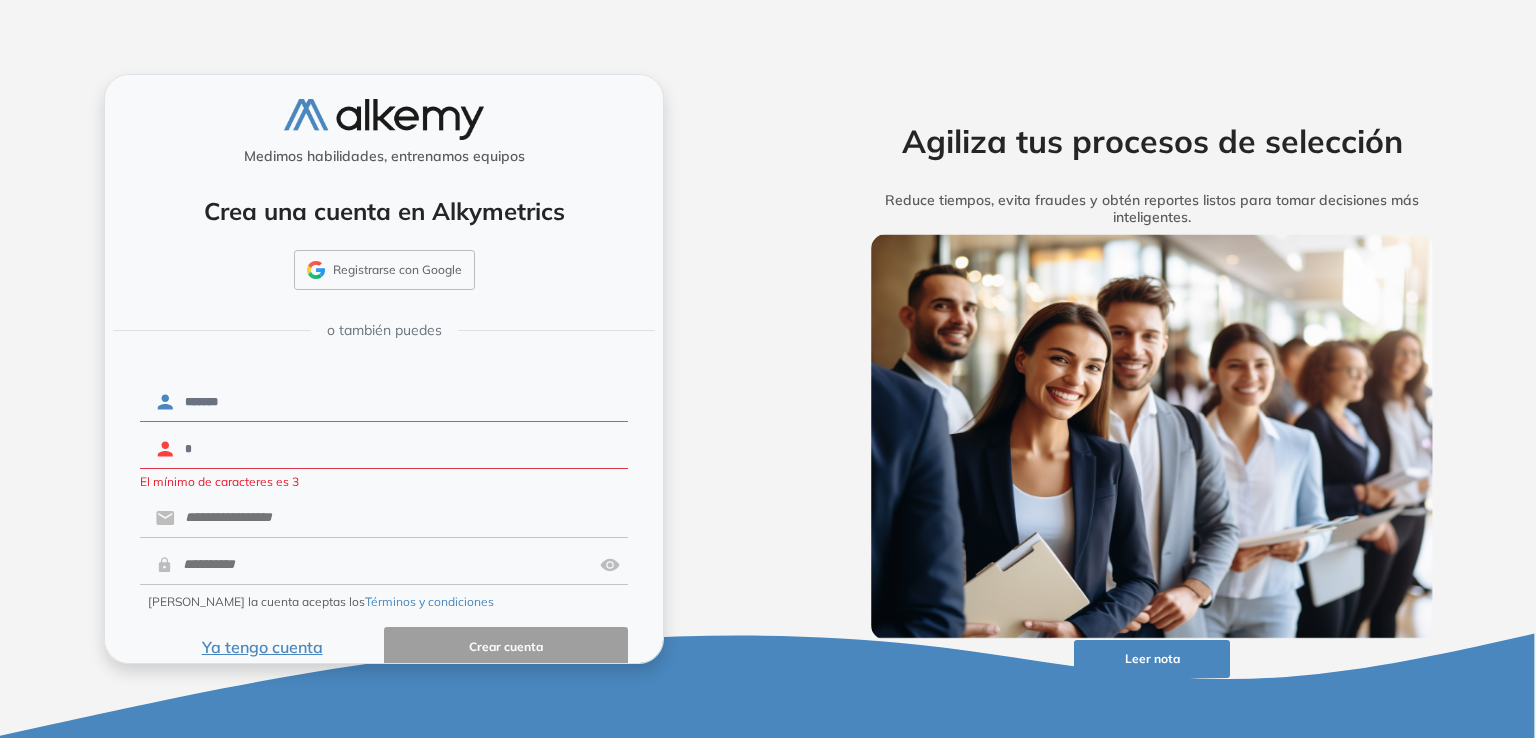 type on "*******" 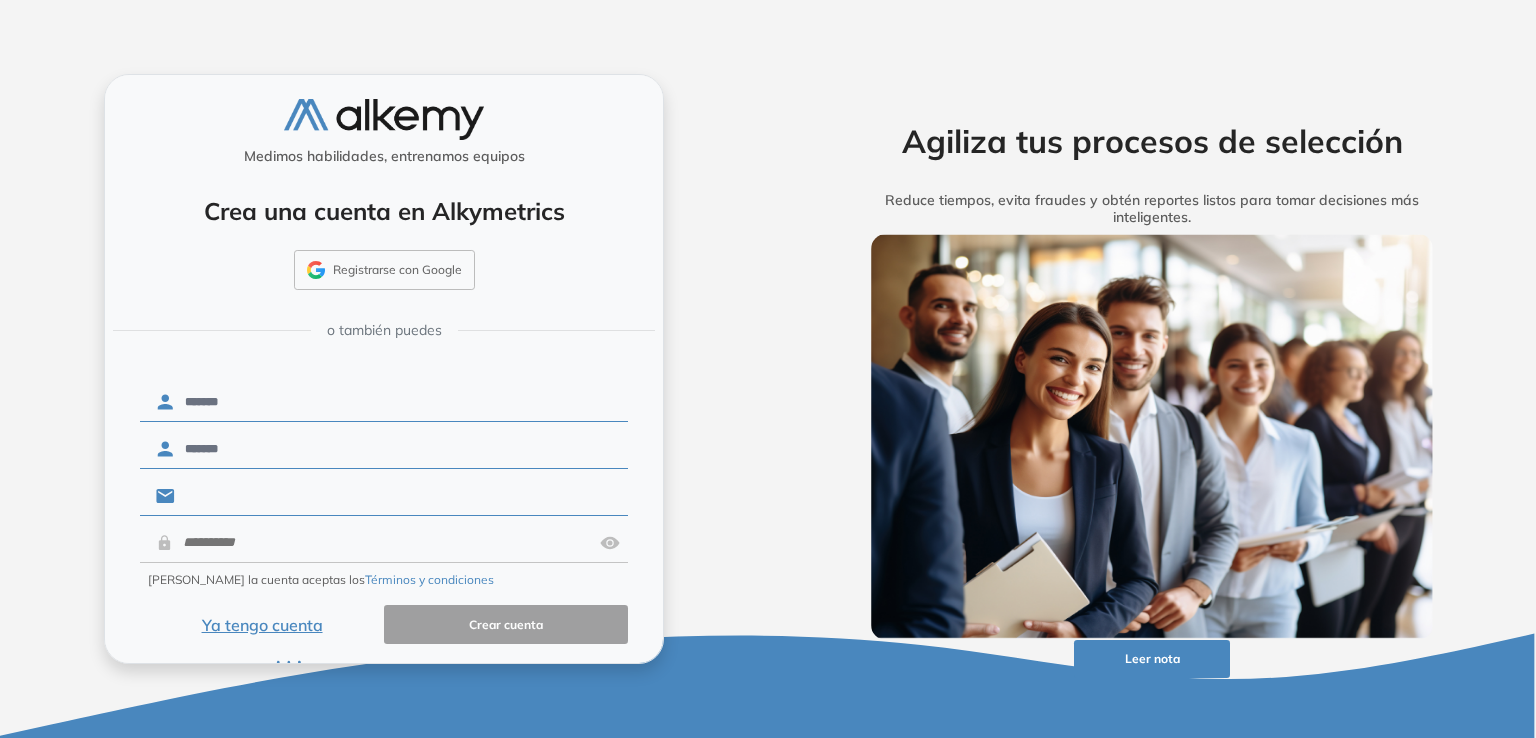 click at bounding box center [401, 496] 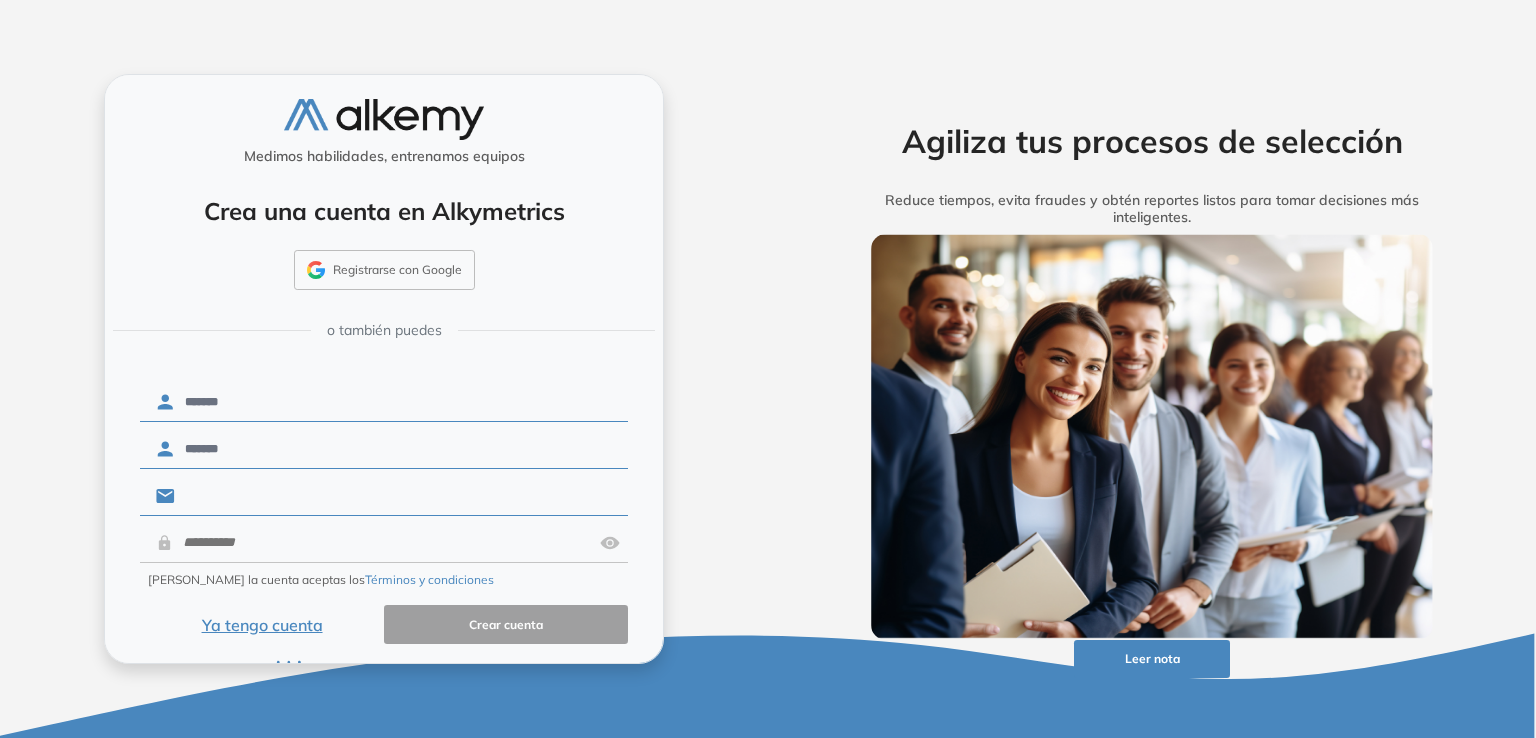 type on "**********" 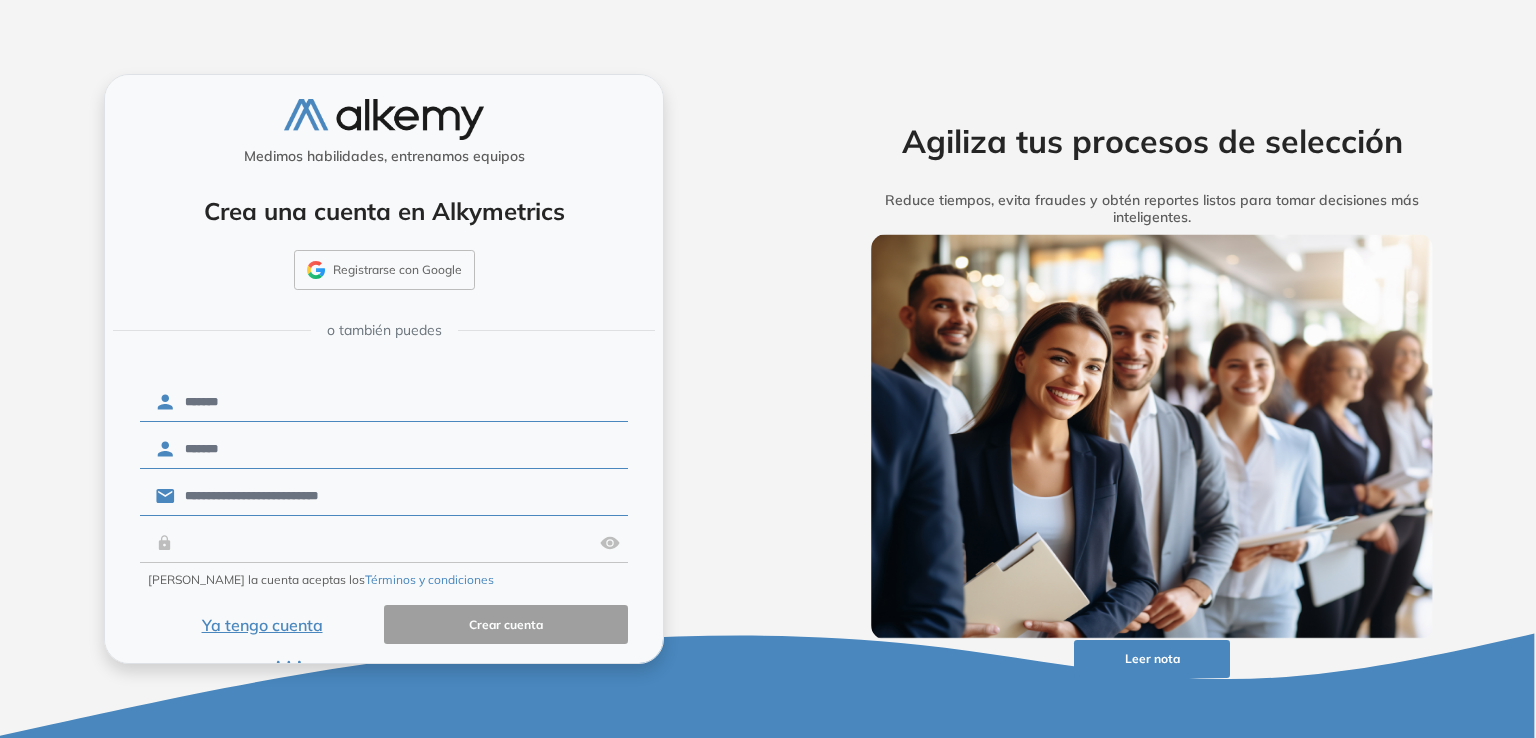 click at bounding box center (382, 543) 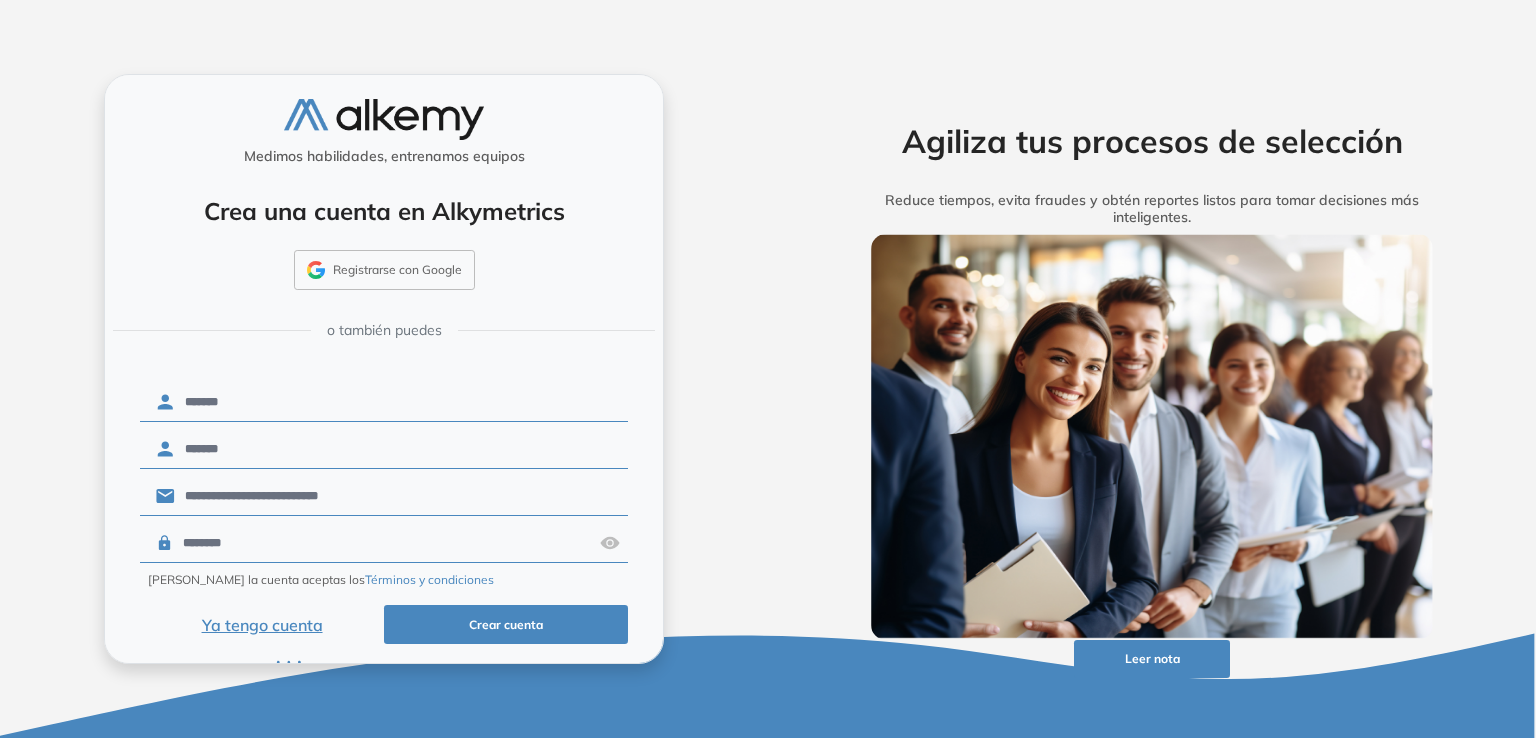 type on "********" 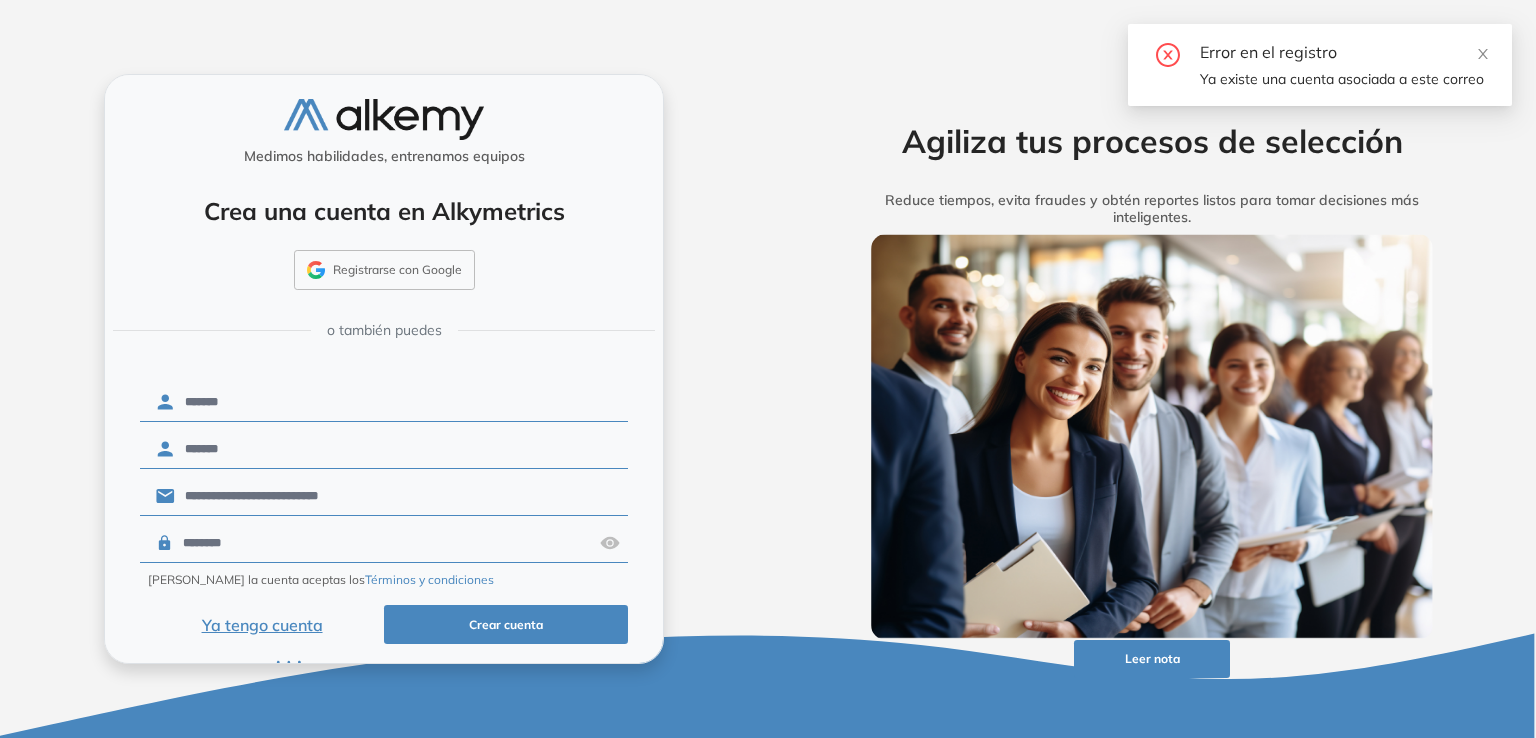 scroll, scrollTop: 59, scrollLeft: 0, axis: vertical 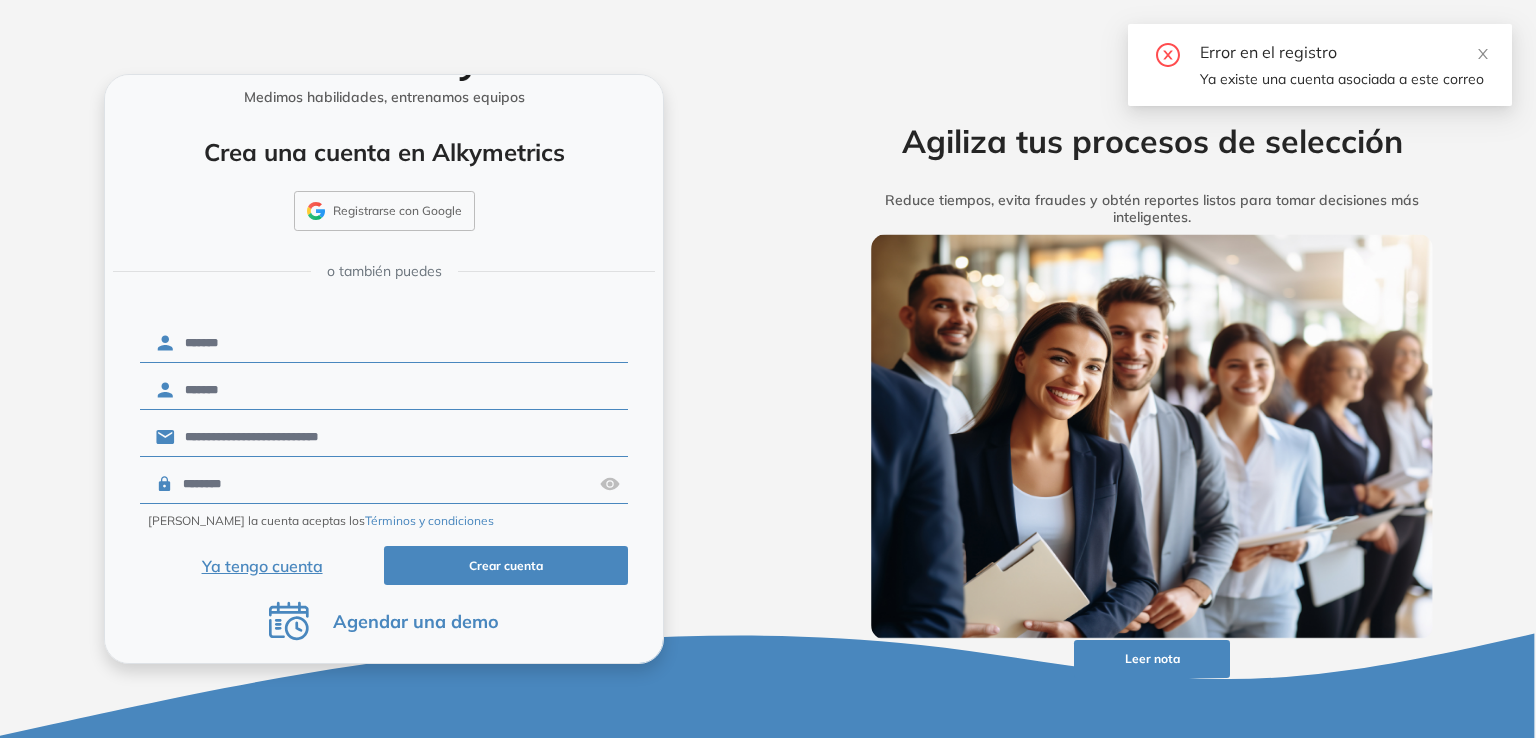 click on "Ya tengo cuenta" at bounding box center [262, 565] 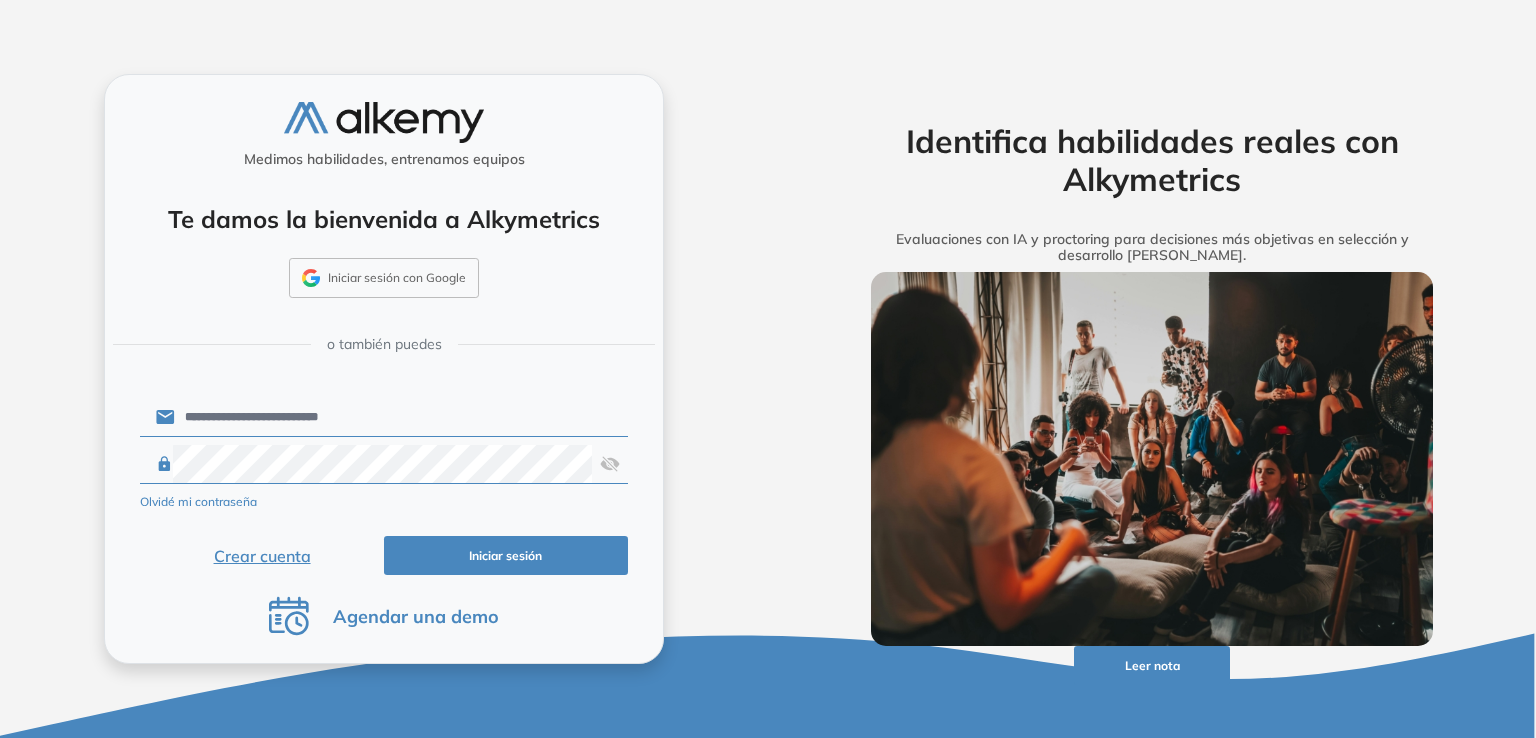click on "Iniciar sesión" at bounding box center [506, 555] 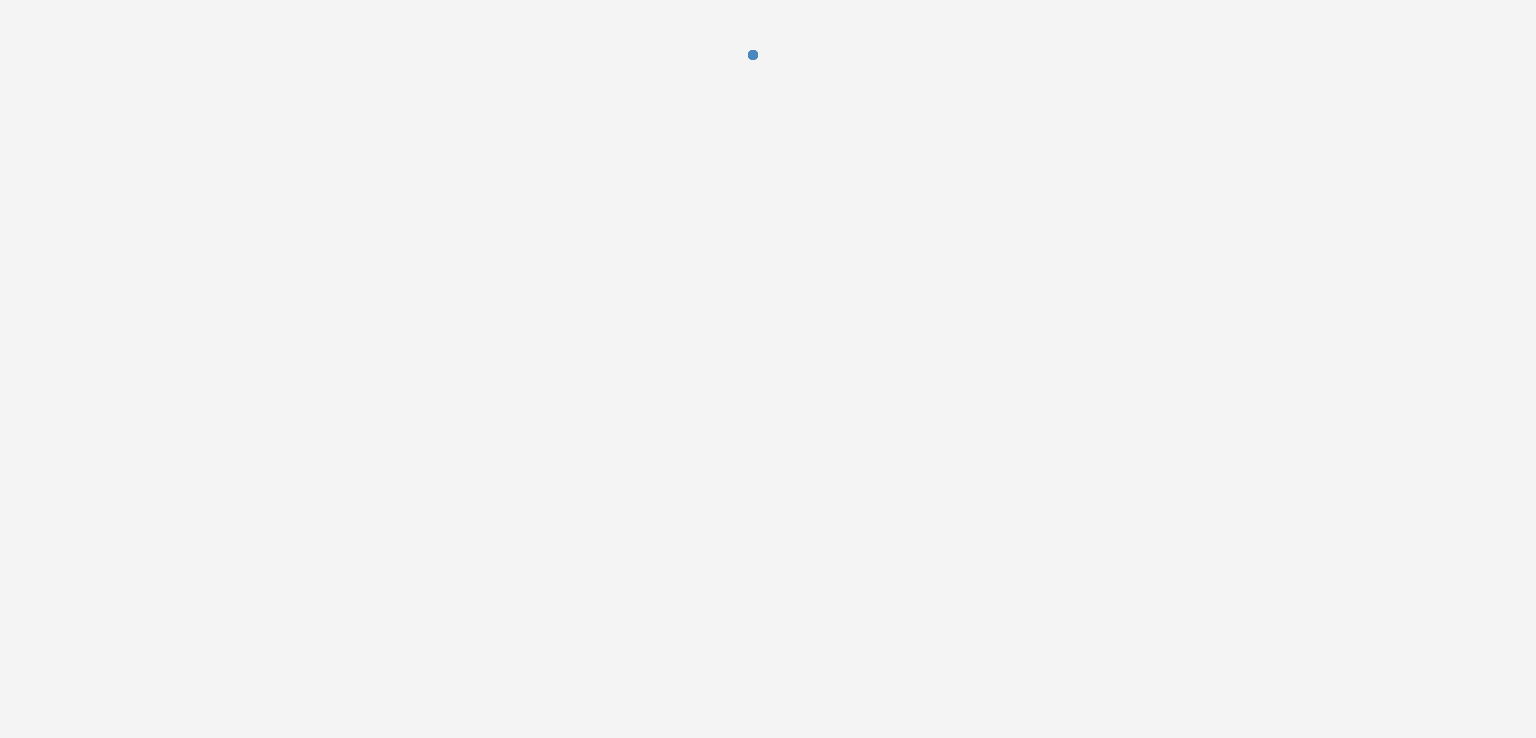 scroll, scrollTop: 0, scrollLeft: 0, axis: both 